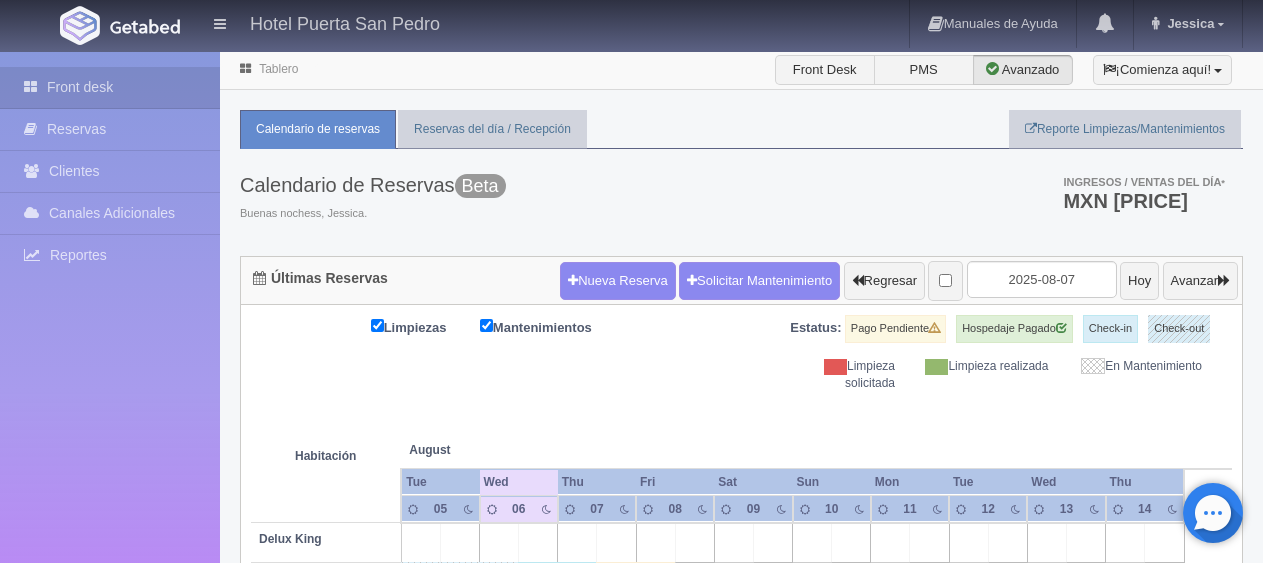 select on "2" 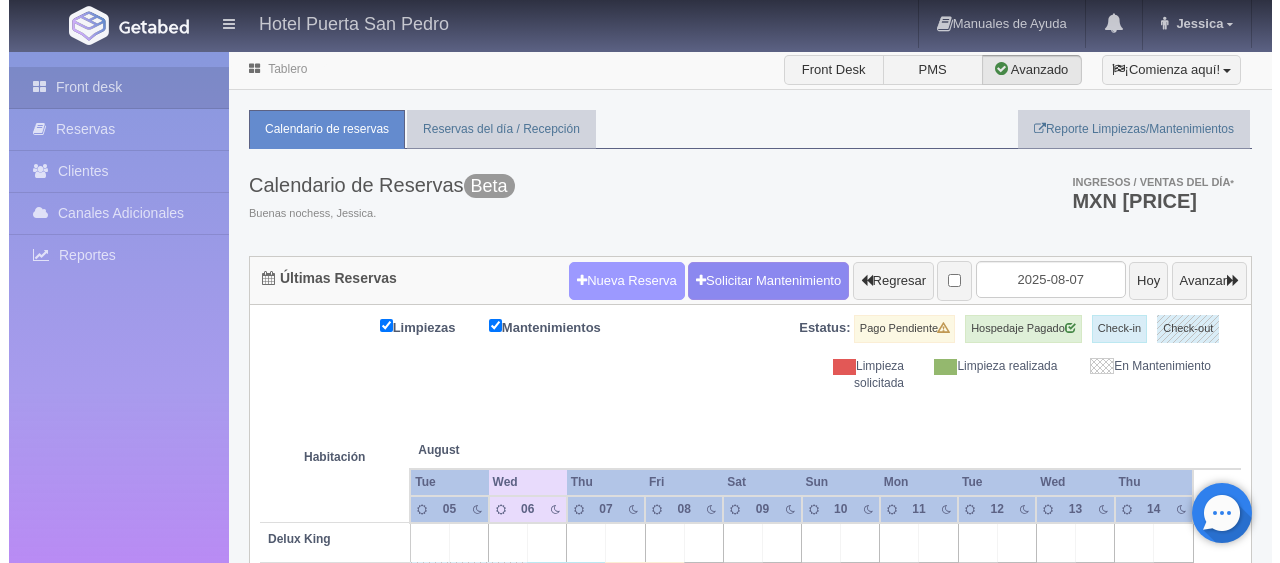 scroll, scrollTop: 0, scrollLeft: 0, axis: both 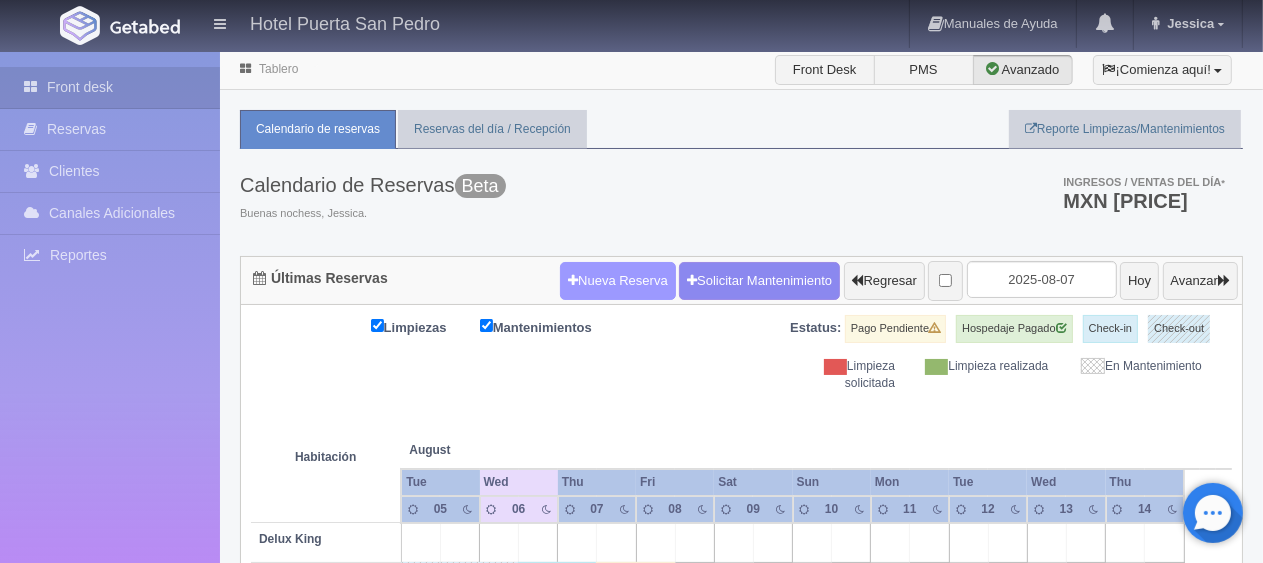 click on "Nueva Reserva" at bounding box center [618, 281] 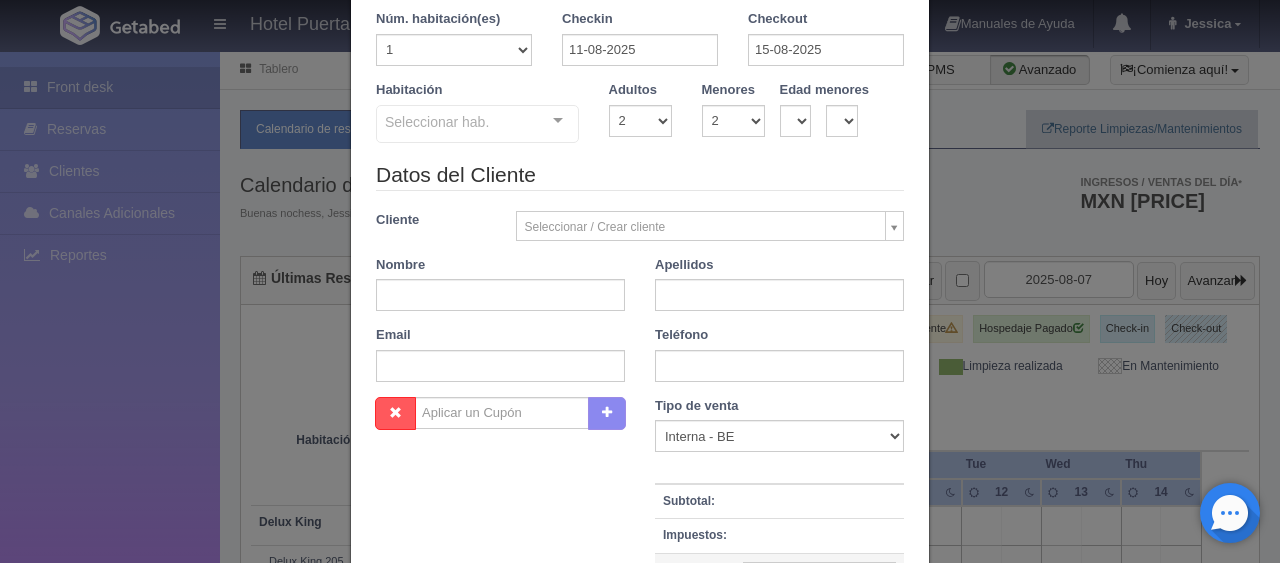 scroll, scrollTop: 0, scrollLeft: 0, axis: both 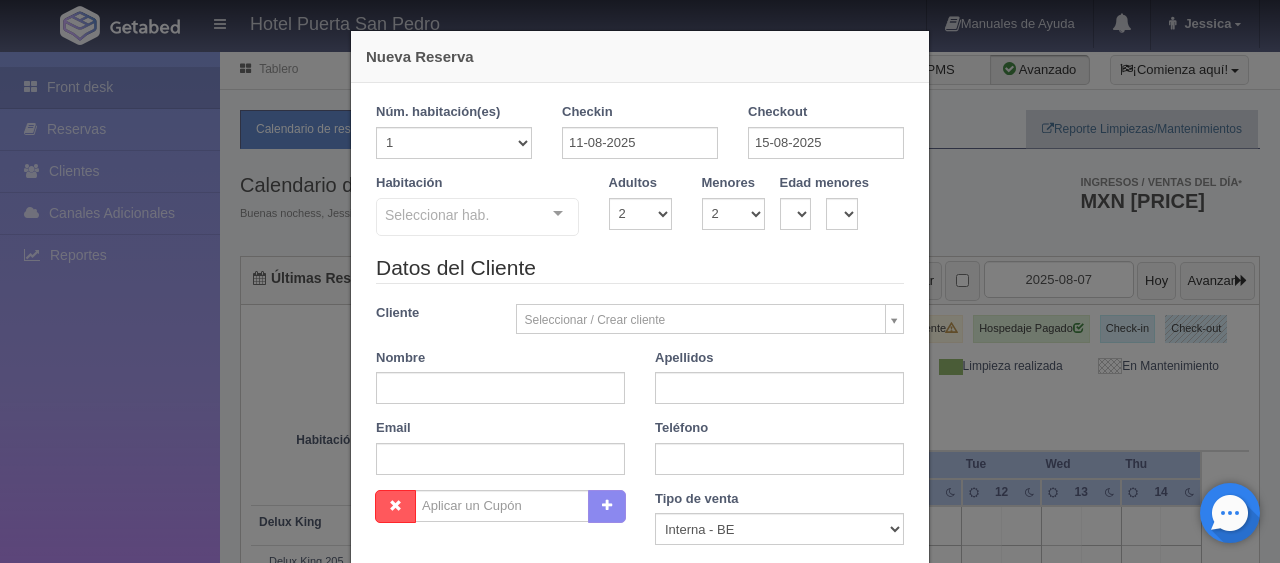 click at bounding box center [558, 214] 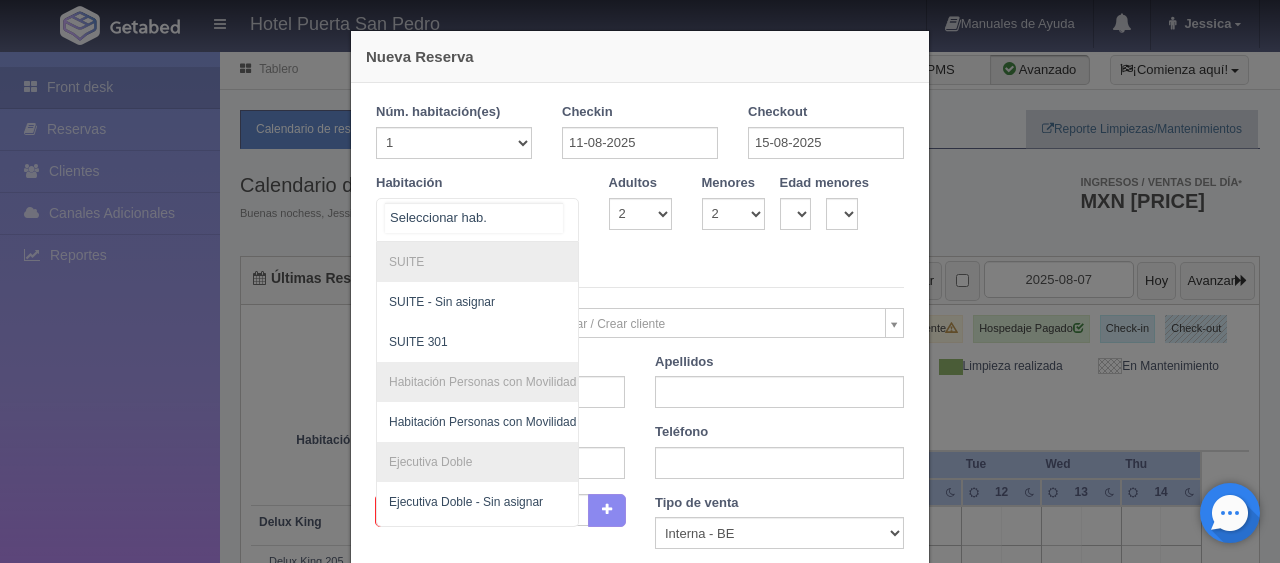 click on "Premier Doble 211" at bounding box center (545, 782) 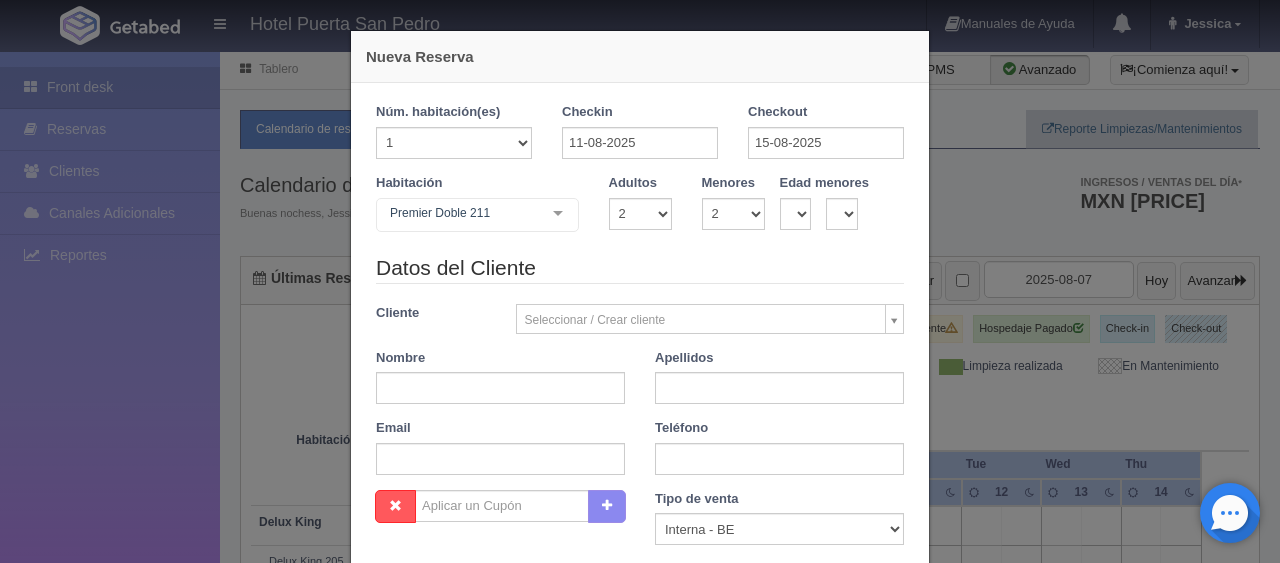 checkbox on "false" 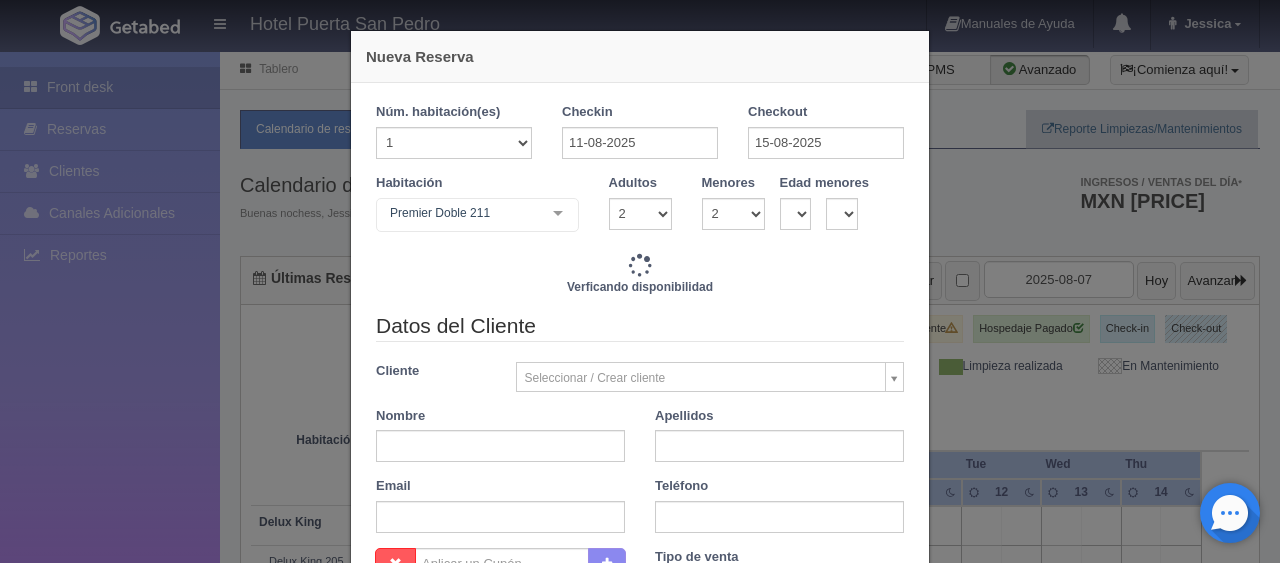 type on "6596.00" 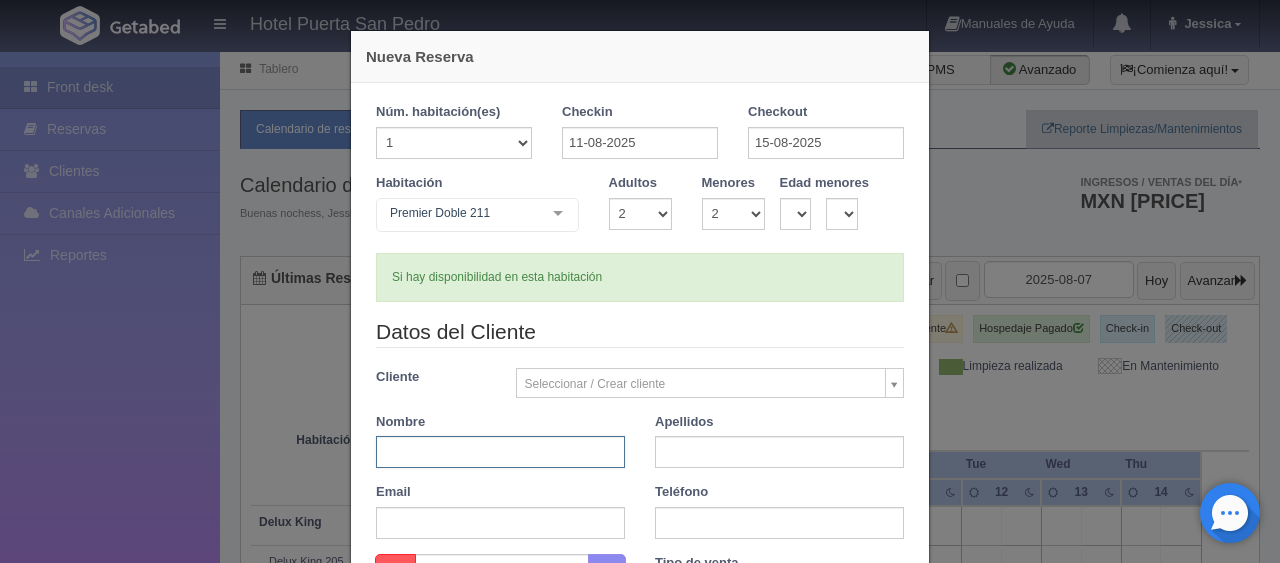 click at bounding box center [500, 452] 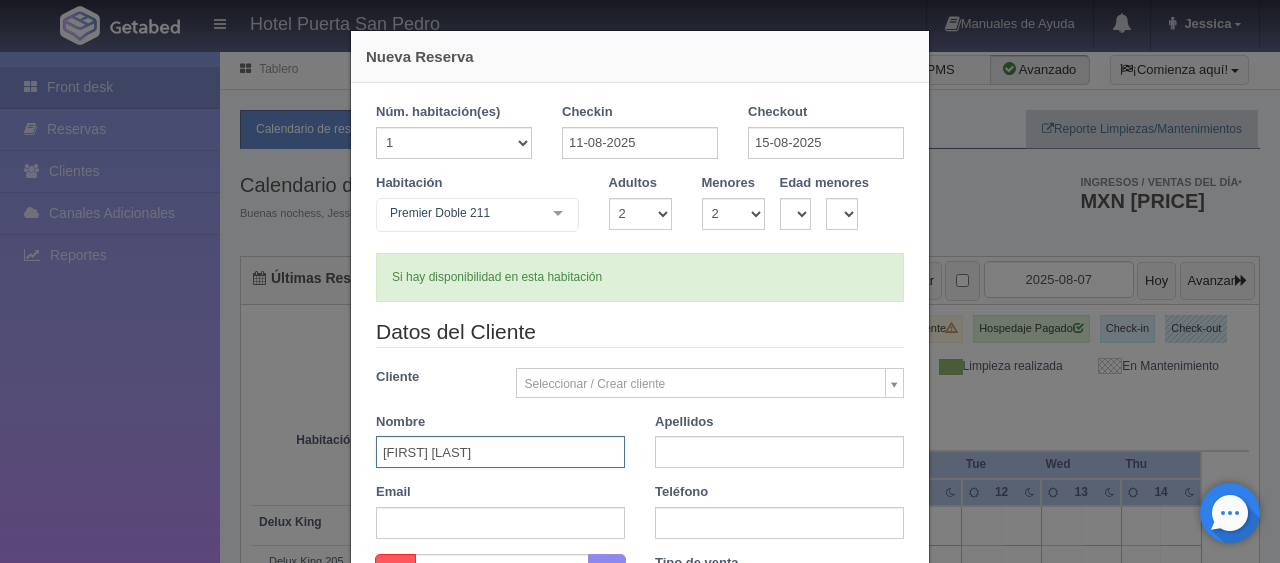 type on "José Abraham" 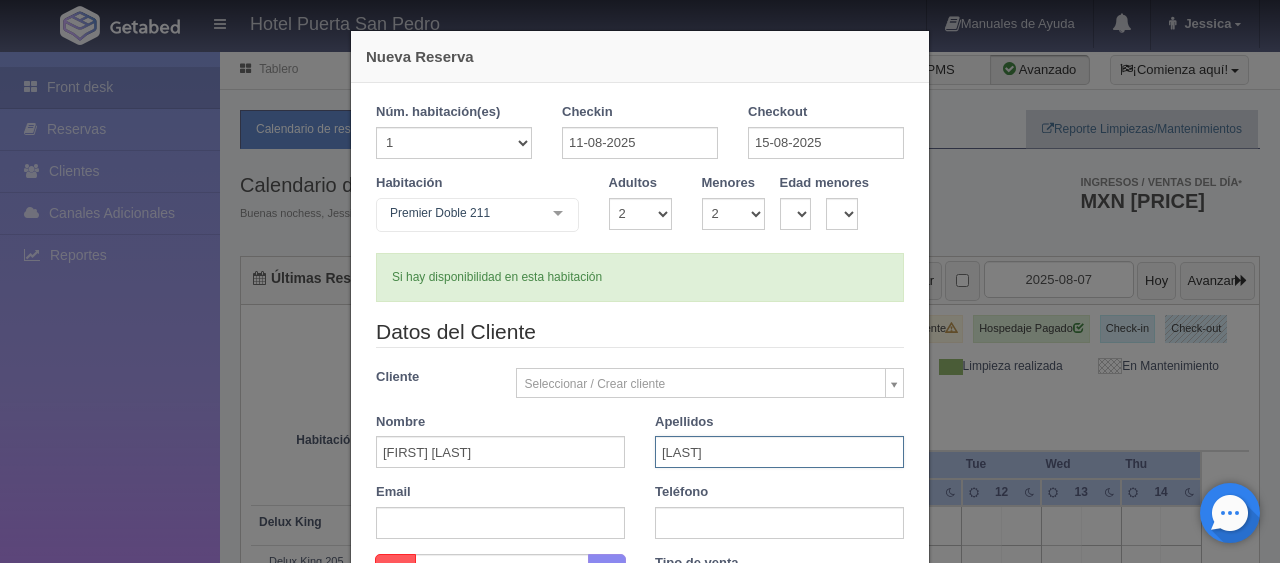 type on "Gonzaléz" 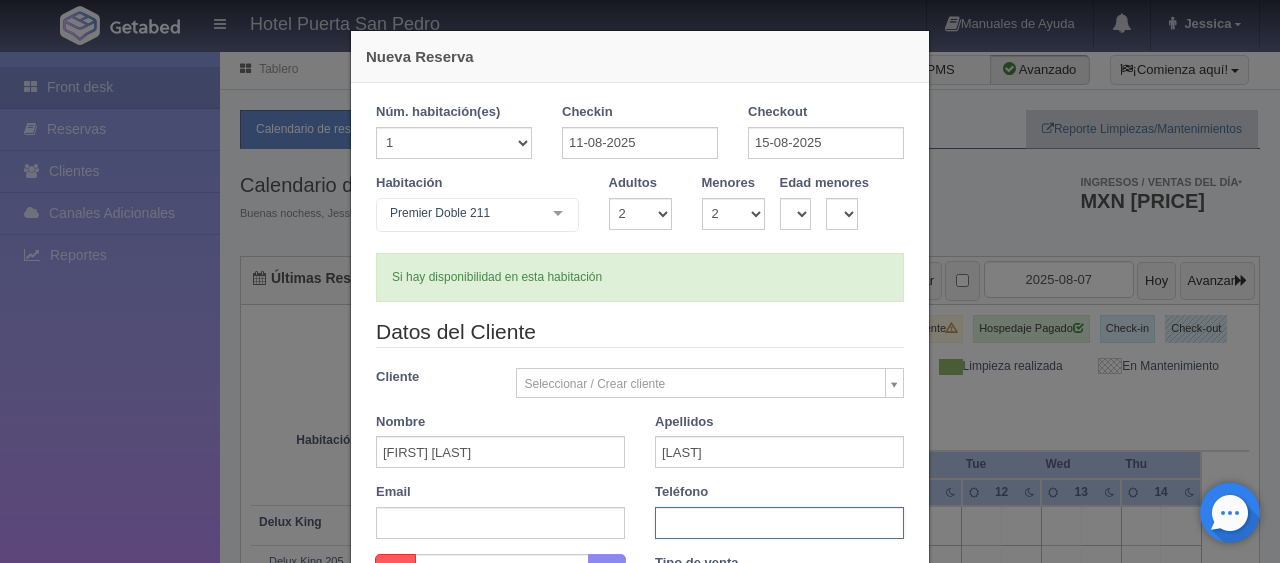 click at bounding box center [779, 523] 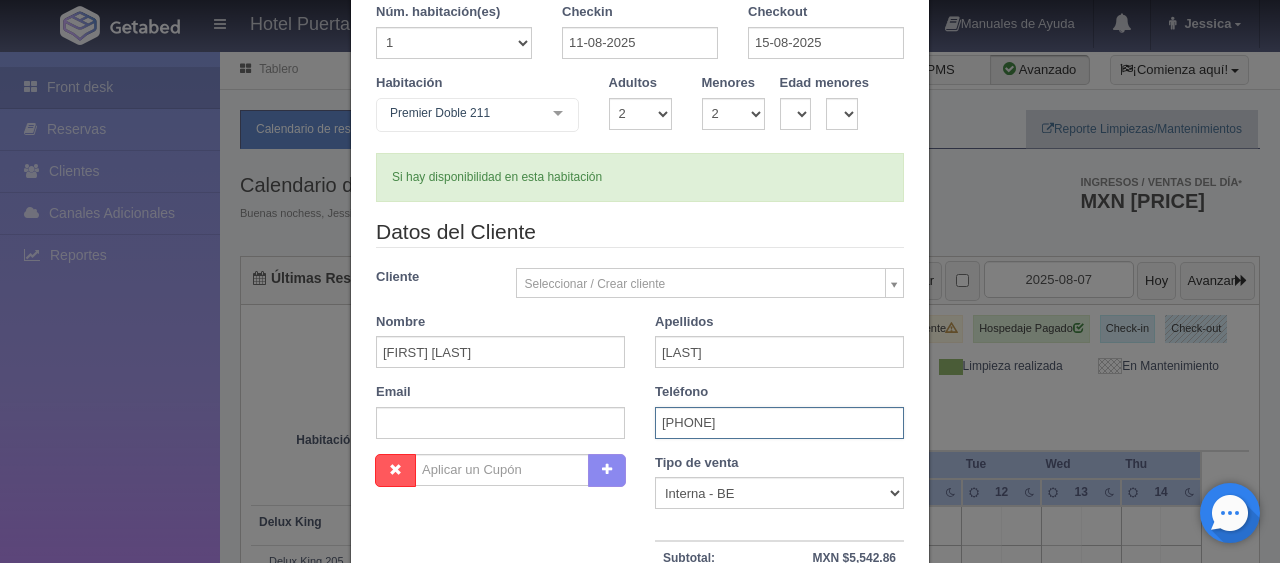 scroll, scrollTop: 200, scrollLeft: 0, axis: vertical 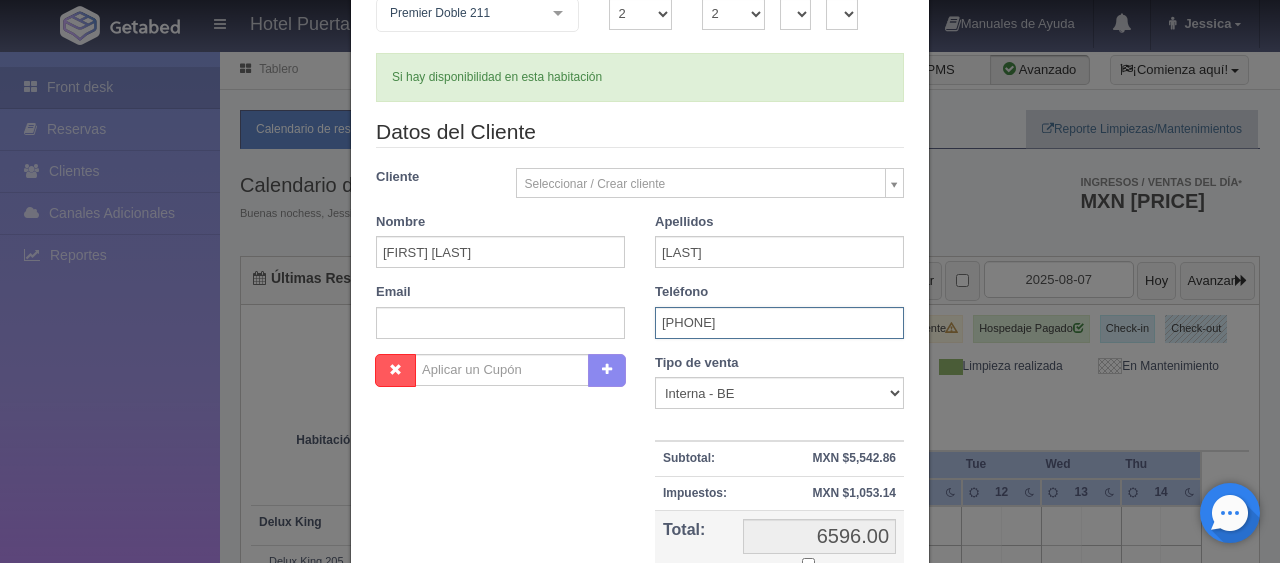 type on "52 1 322 142 5212" 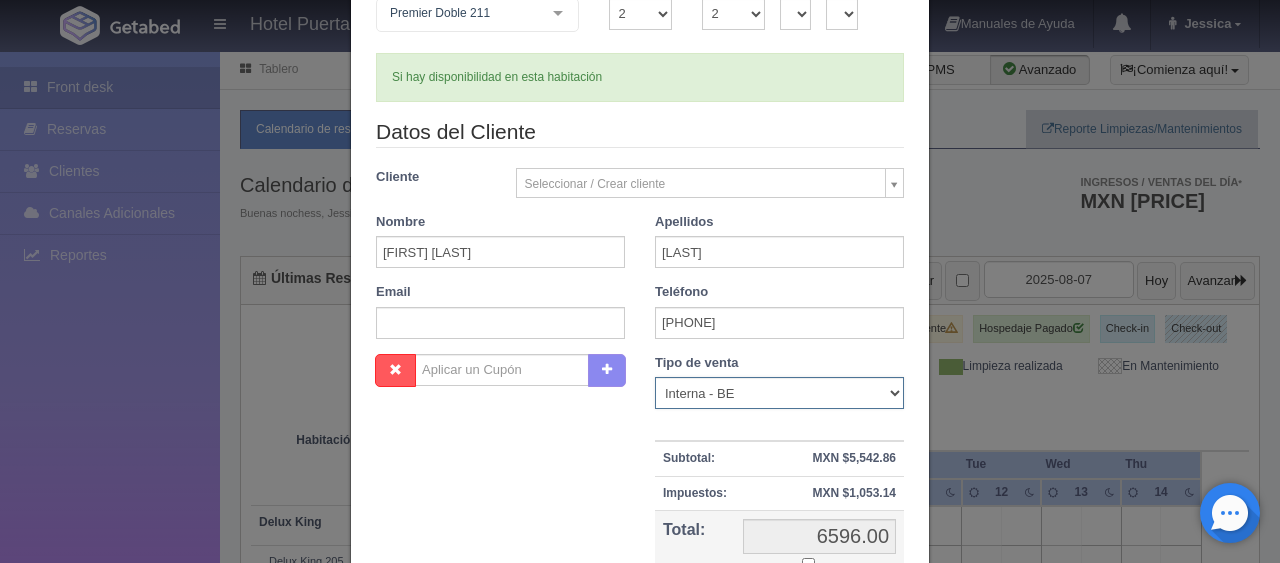 click on "Correo Electronico   Interna - BE   Llamada   OTA Externa   Otro   WALK IN" at bounding box center [779, 393] 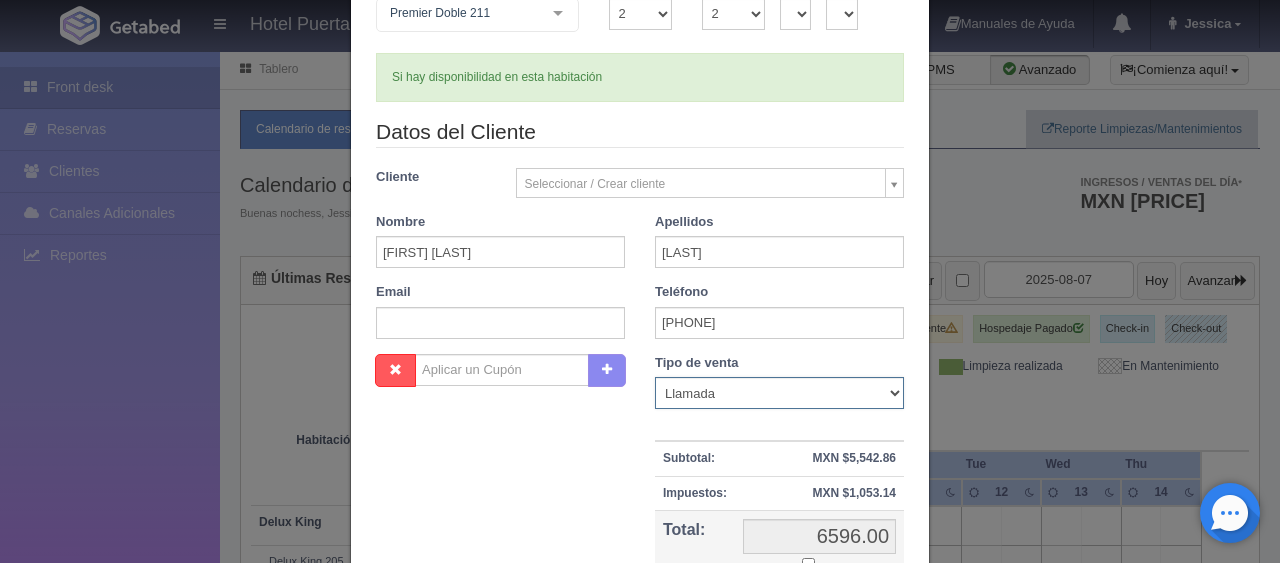 click on "Correo Electronico   Interna - BE   Llamada   OTA Externa   Otro   WALK IN" at bounding box center (779, 393) 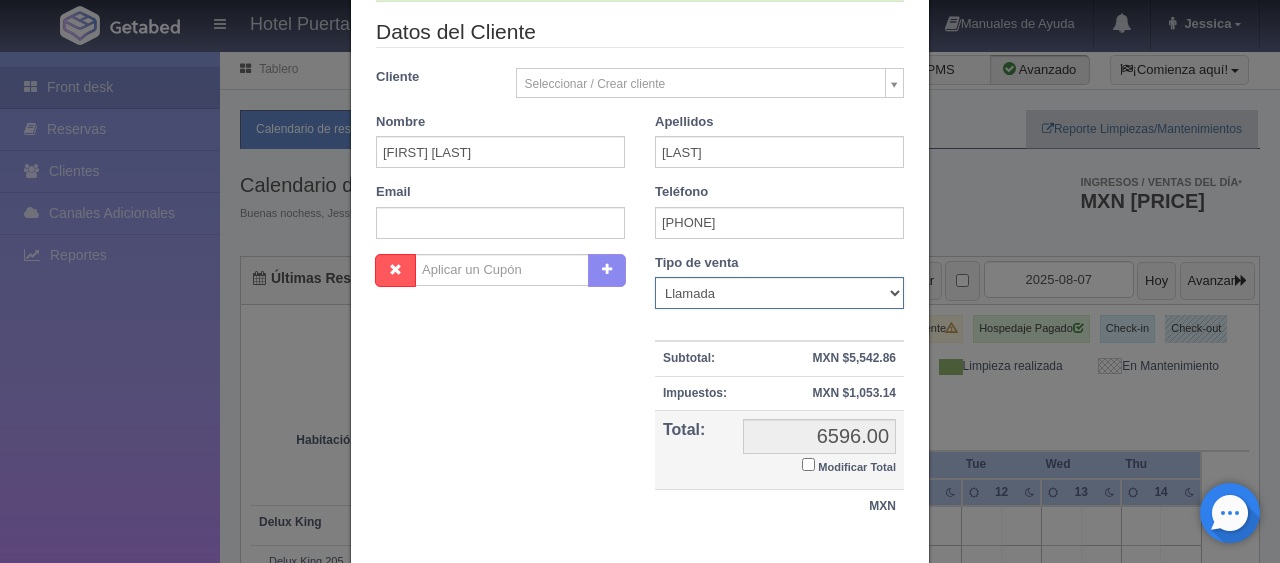 scroll, scrollTop: 400, scrollLeft: 0, axis: vertical 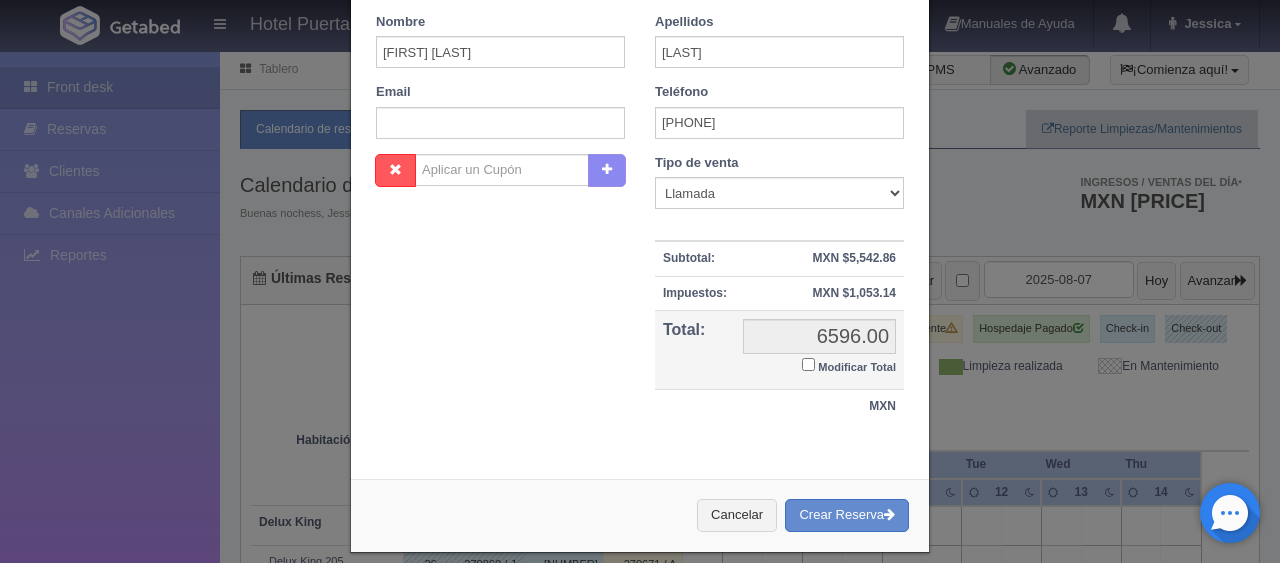 click on "Modificar Total" at bounding box center [808, 364] 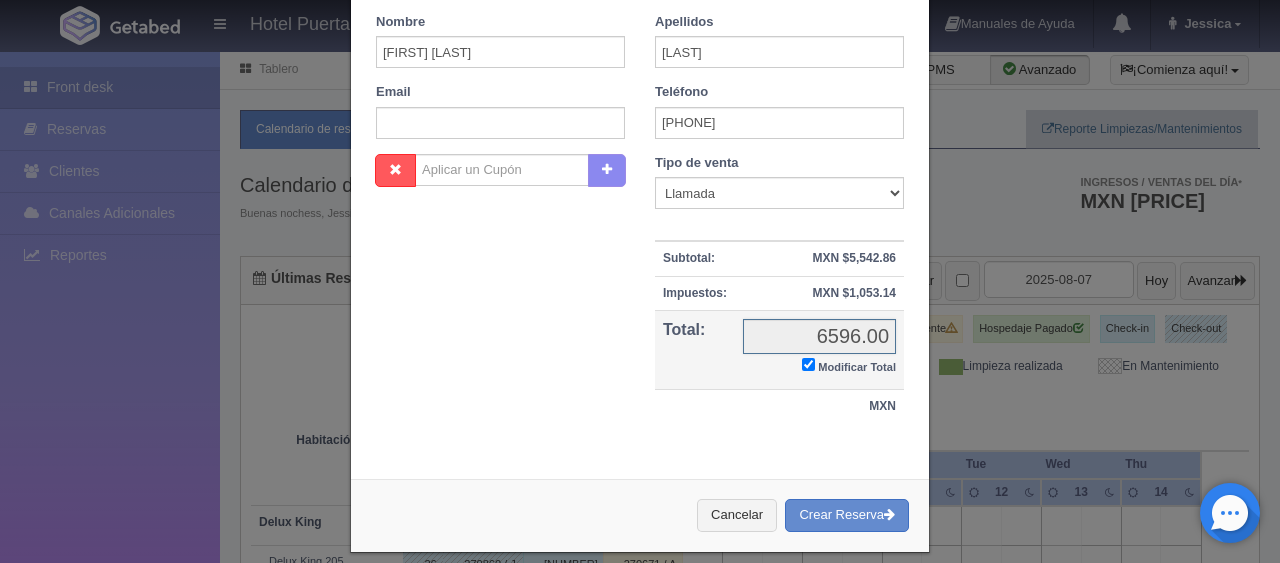 checkbox on "true" 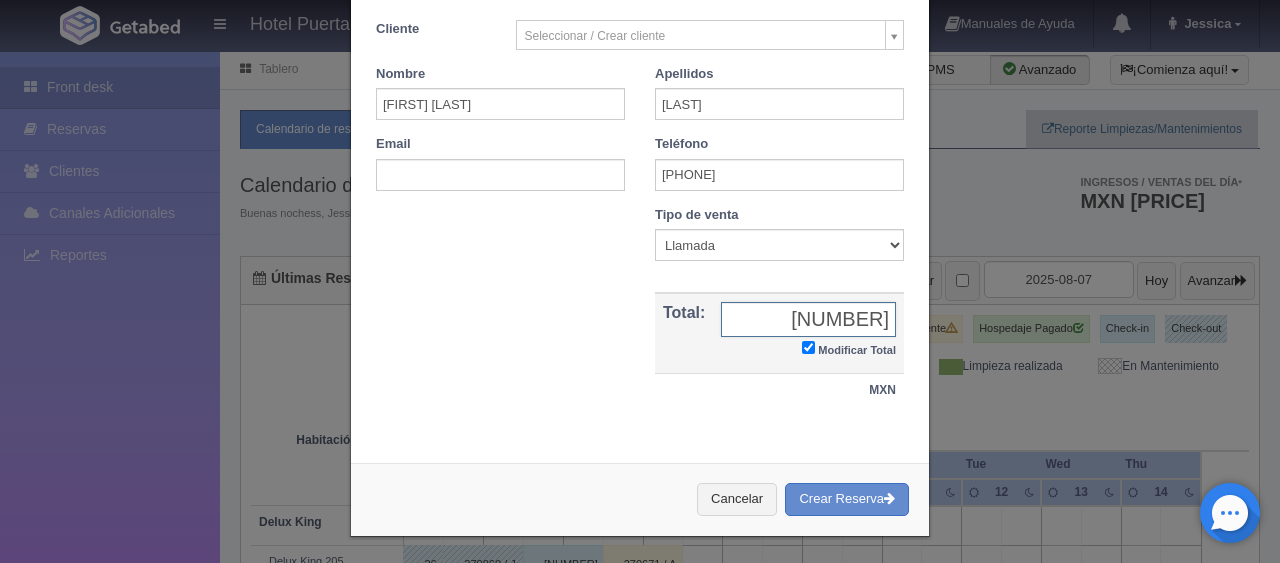 type on "6396.00" 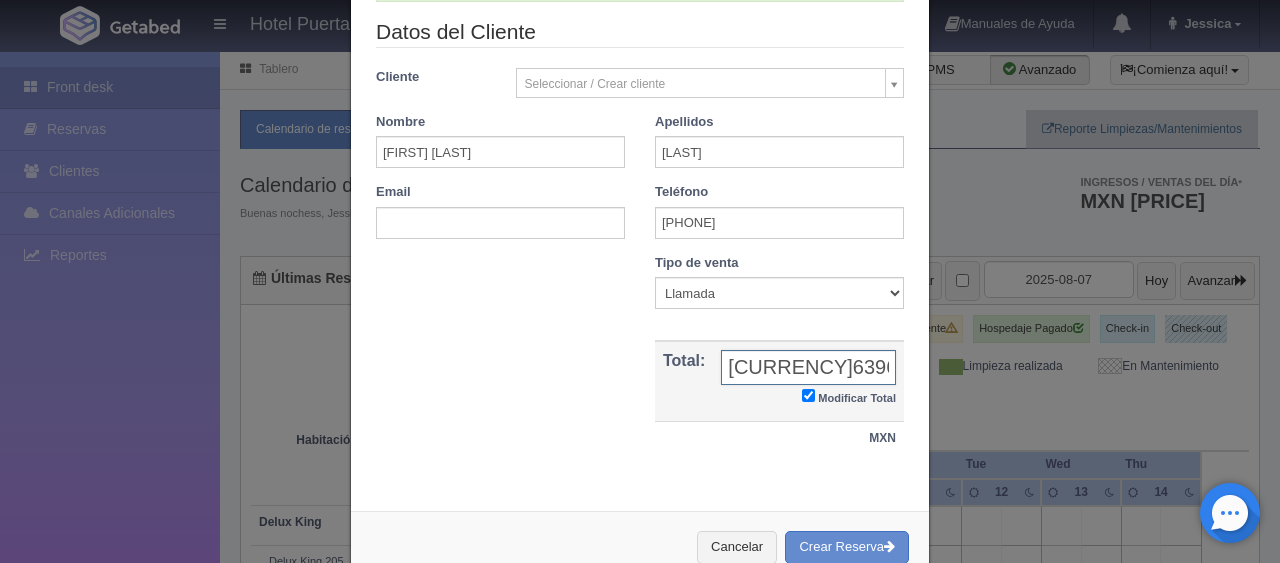 scroll, scrollTop: 348, scrollLeft: 0, axis: vertical 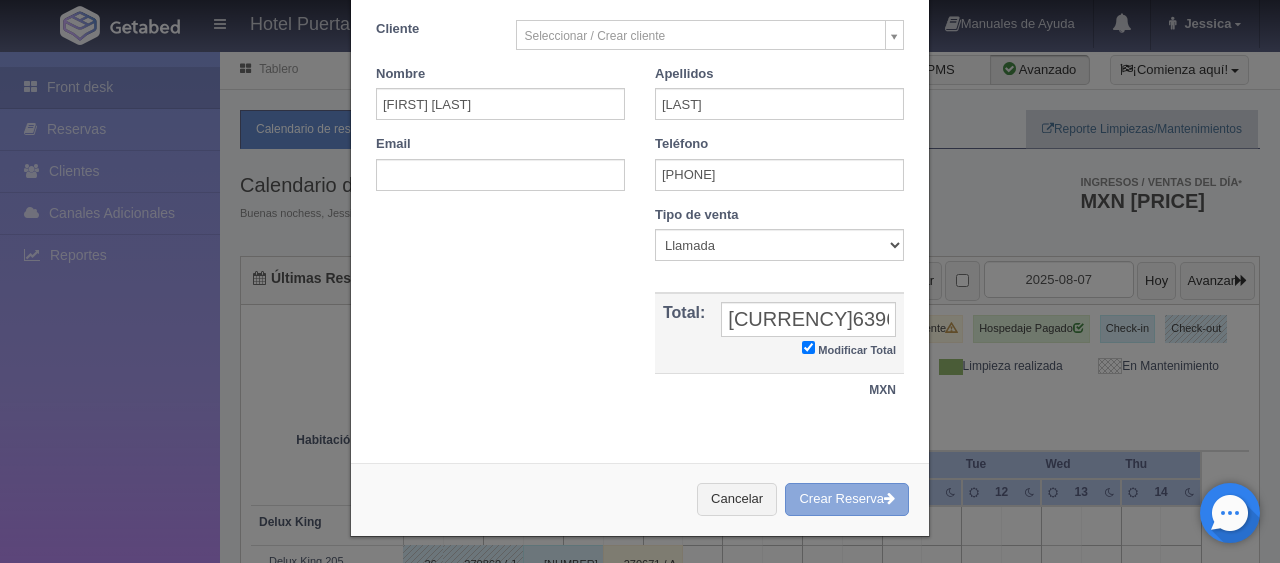 click on "Crear Reserva" at bounding box center [847, 499] 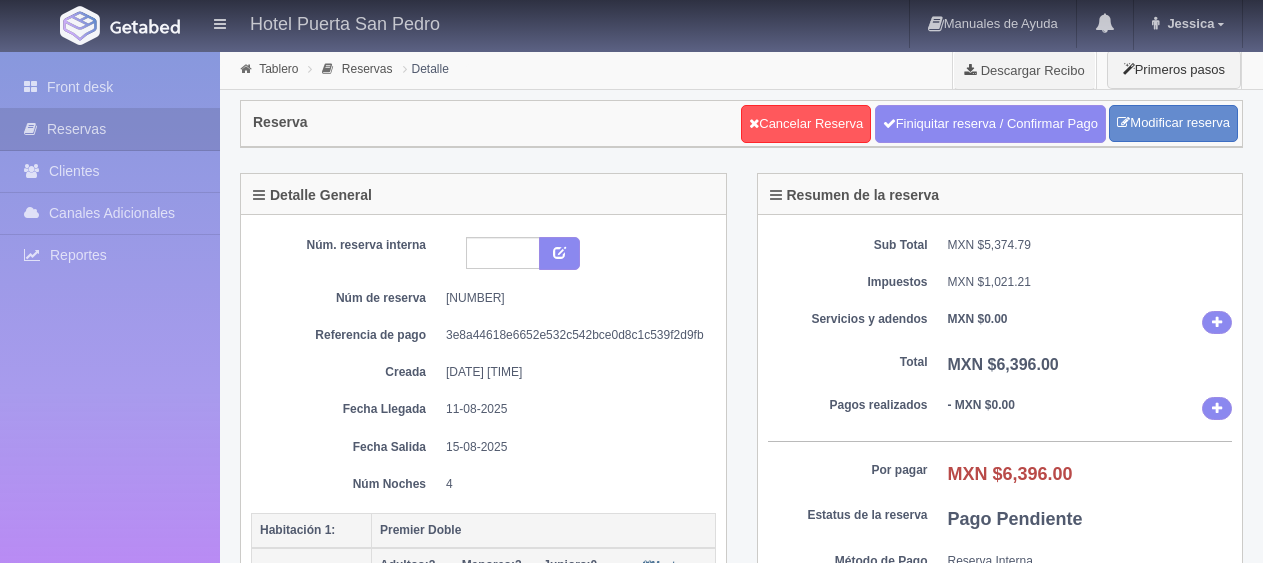 scroll, scrollTop: 0, scrollLeft: 0, axis: both 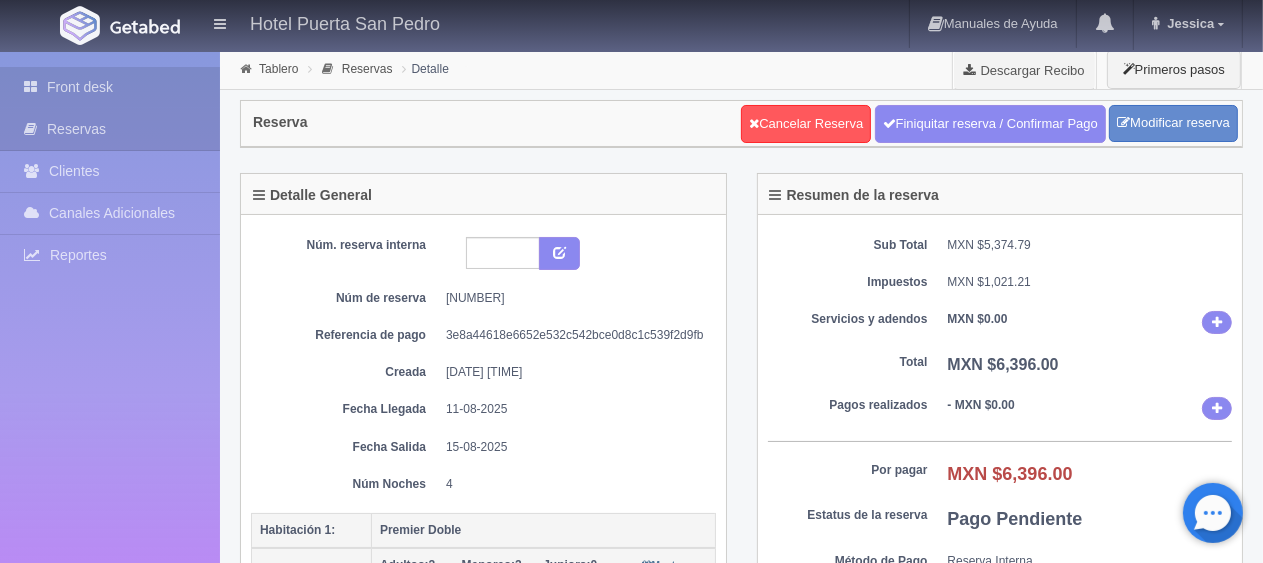 click on "Front desk" at bounding box center (110, 87) 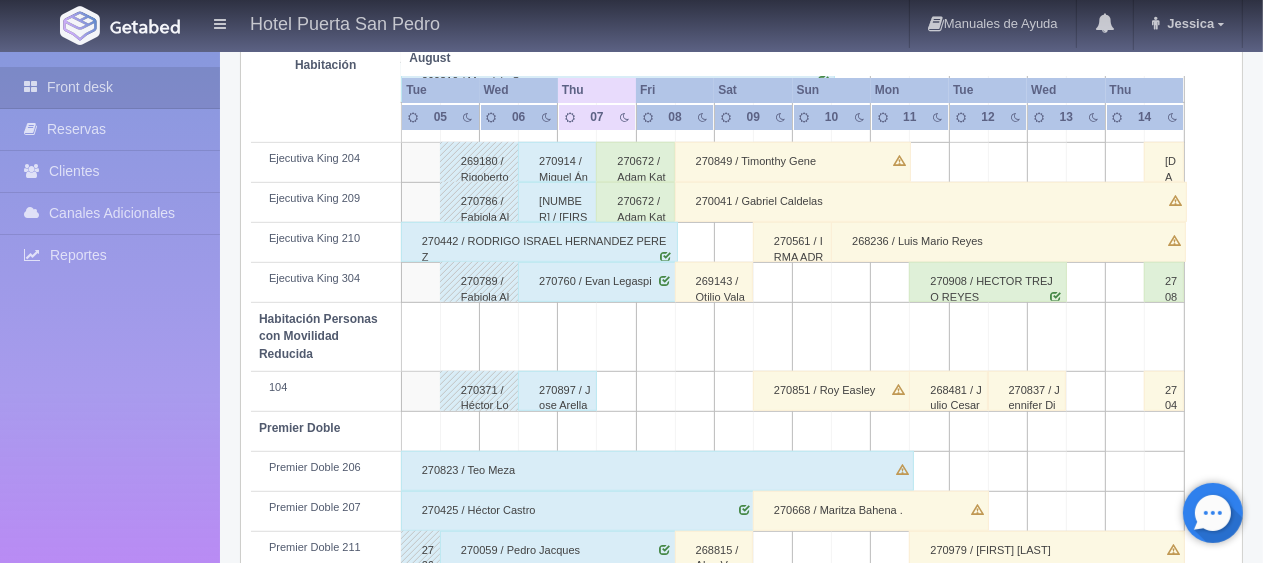 scroll, scrollTop: 1000, scrollLeft: 0, axis: vertical 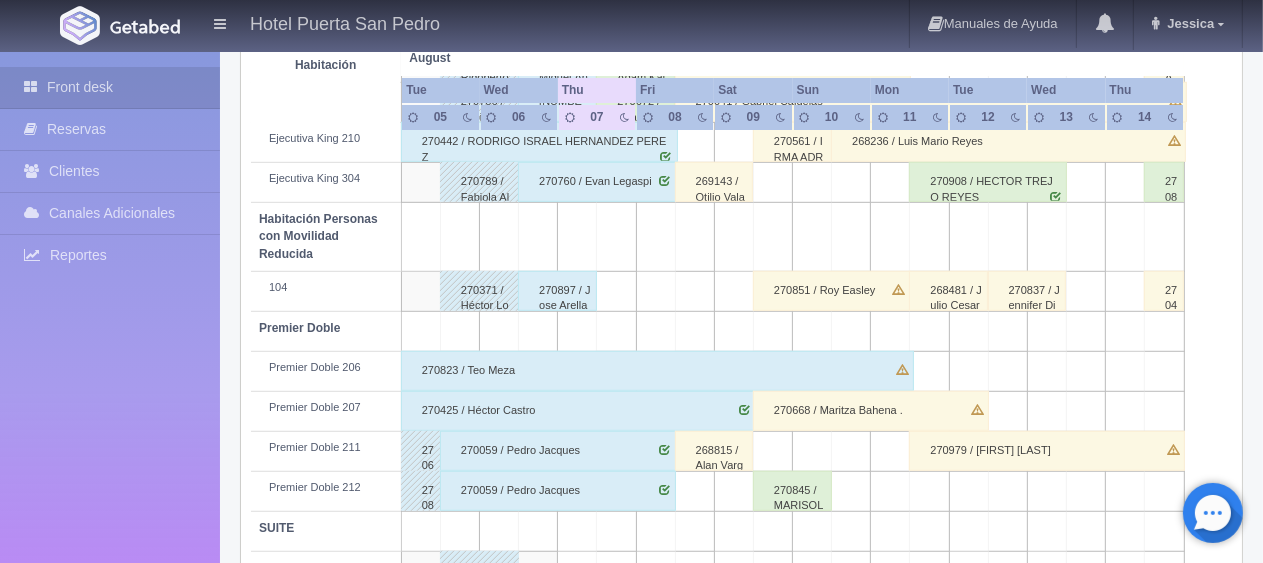 click on "270823 / Teo Meza" at bounding box center (657, 371) 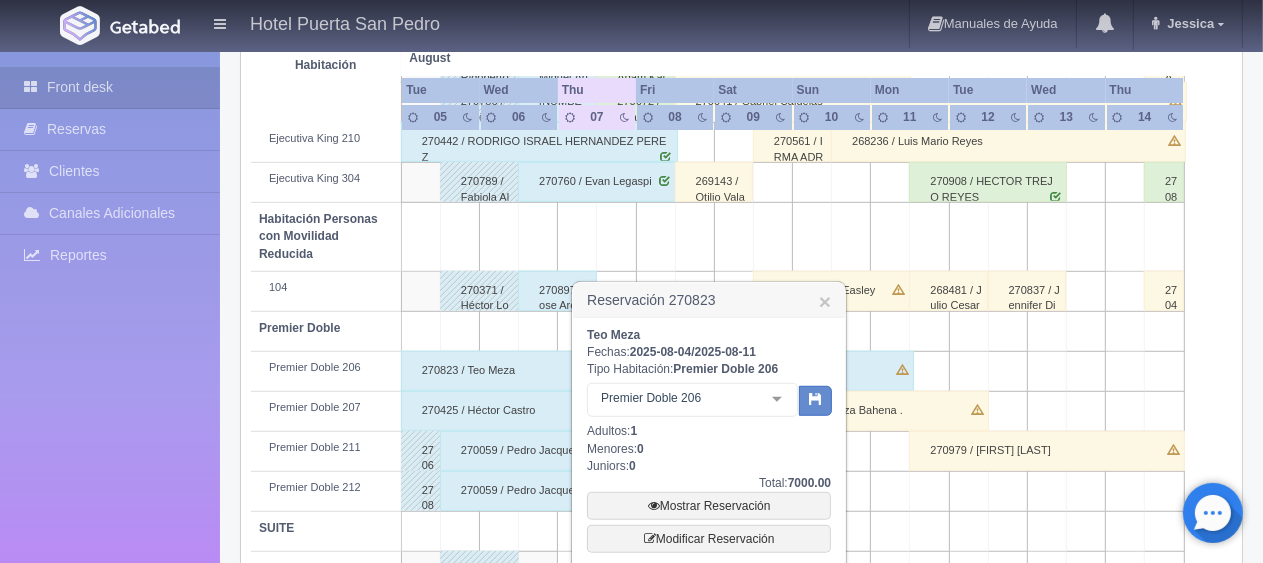 scroll, scrollTop: 1157, scrollLeft: 0, axis: vertical 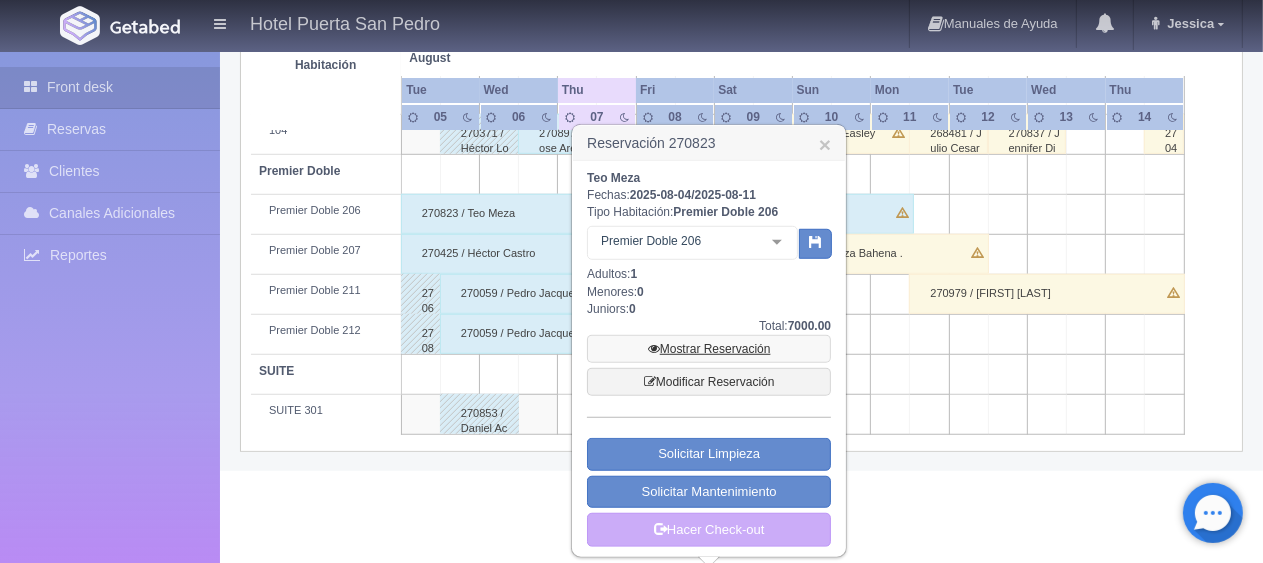 click on "Mostrar Reservación" at bounding box center [709, 349] 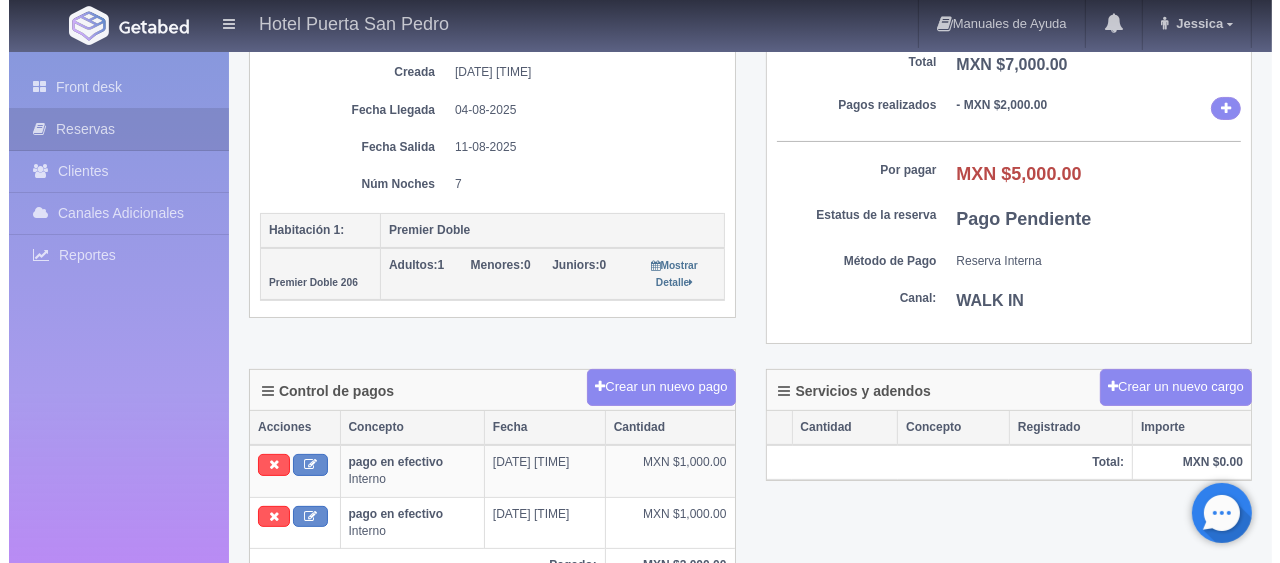 scroll, scrollTop: 400, scrollLeft: 0, axis: vertical 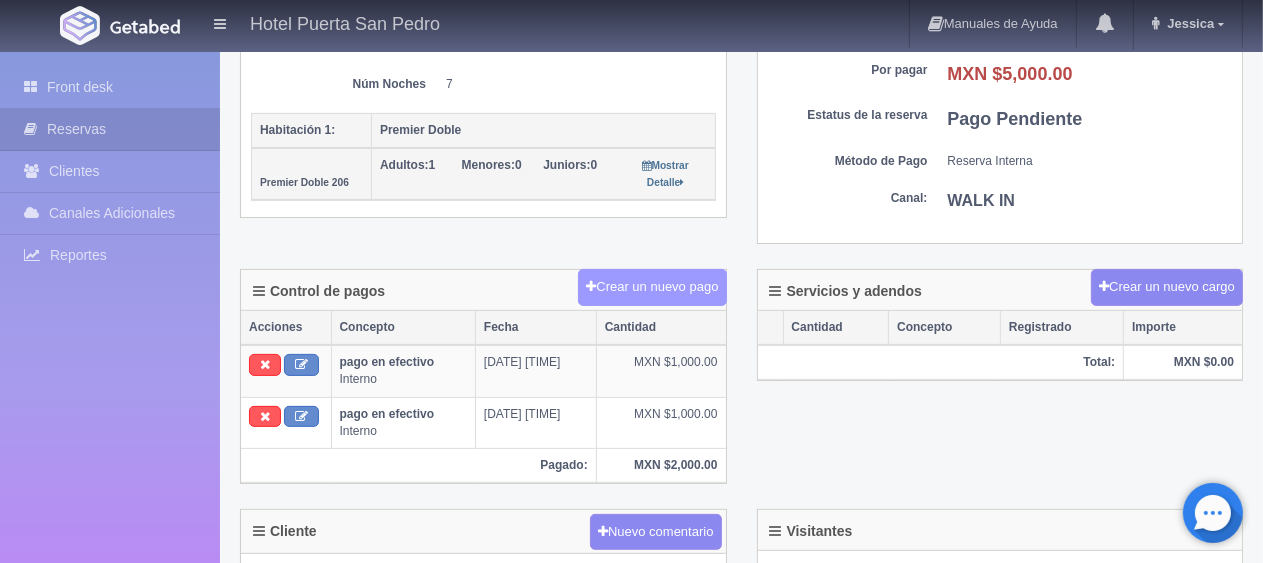 click on "Crear un nuevo pago" at bounding box center (652, 287) 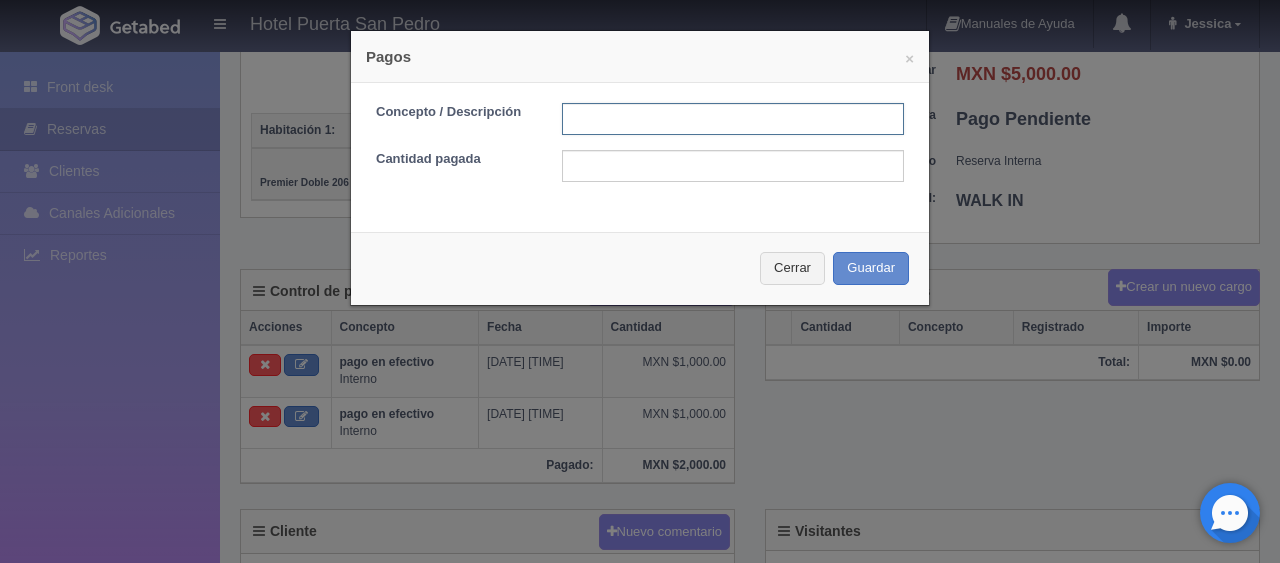 click at bounding box center [733, 119] 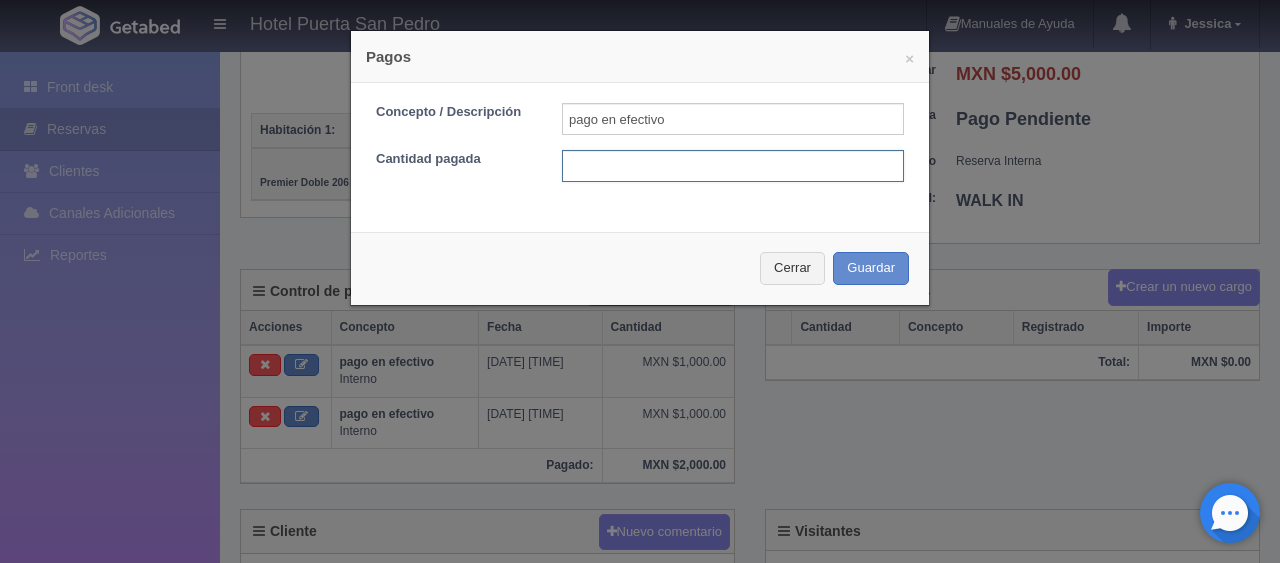 click at bounding box center (733, 166) 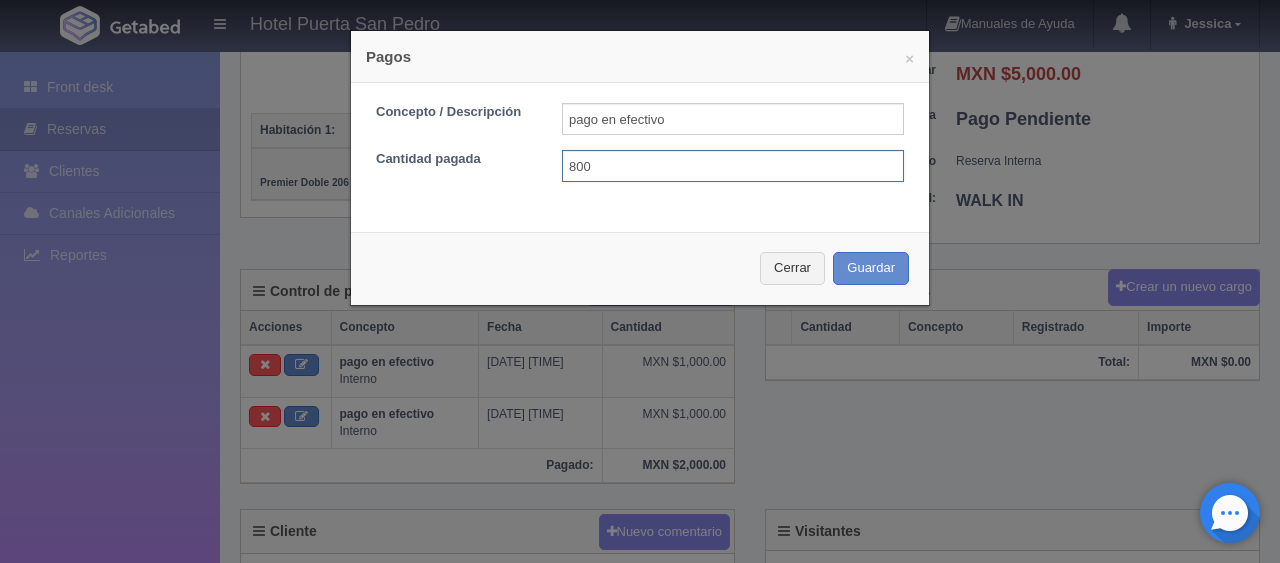 type on "800.00" 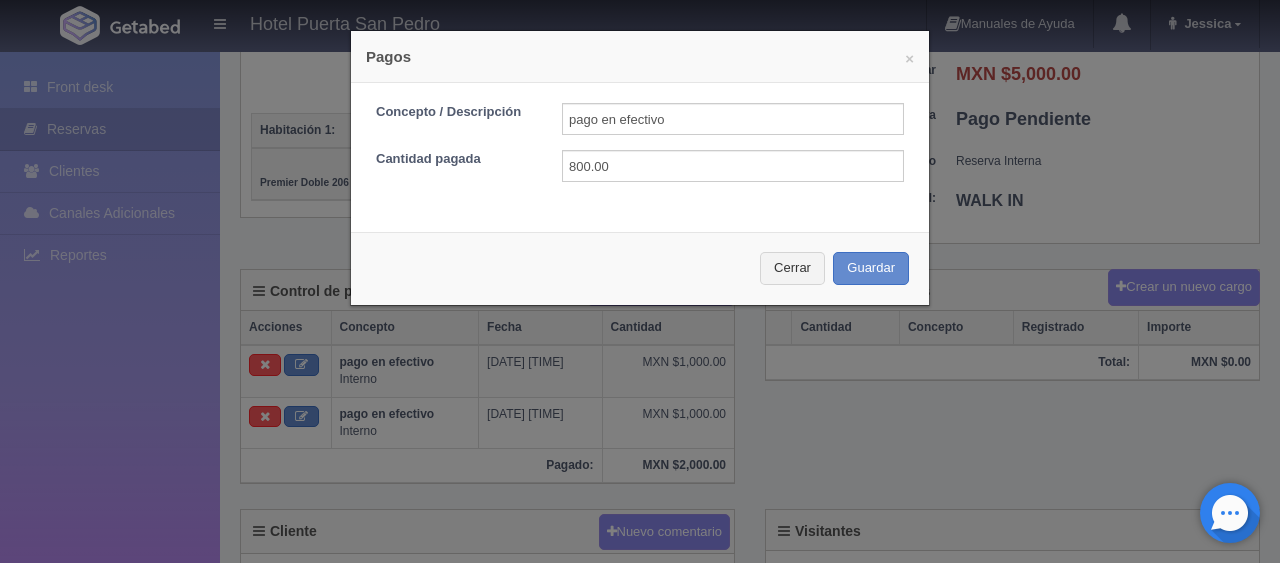 click on "Cerrar   Guardar" at bounding box center [640, 268] 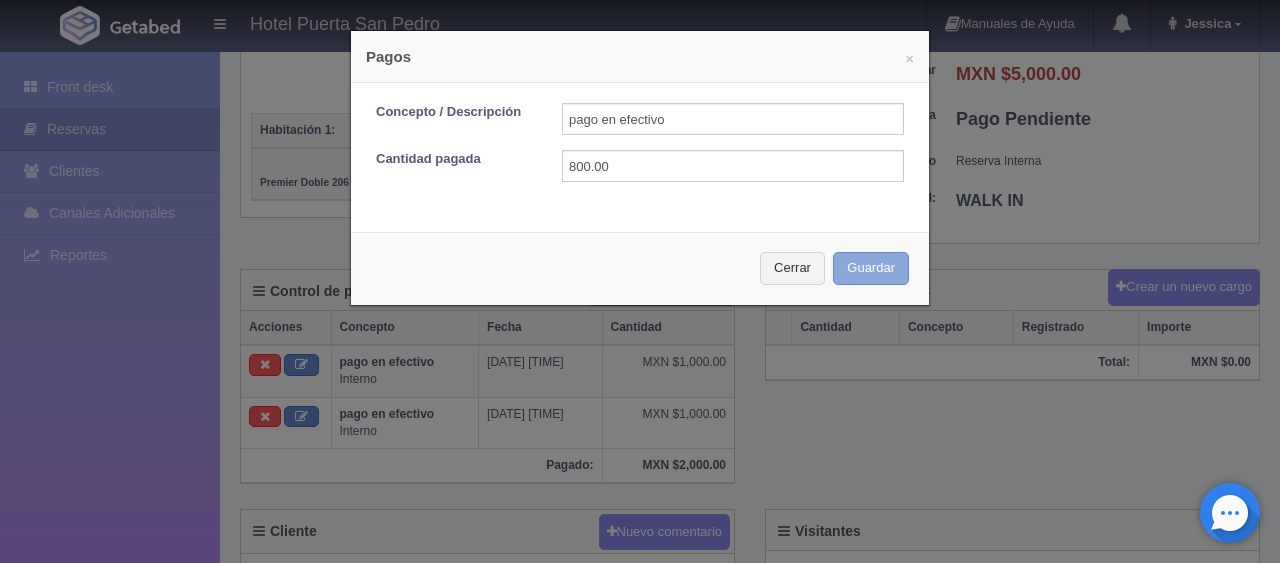 click on "Guardar" at bounding box center (871, 268) 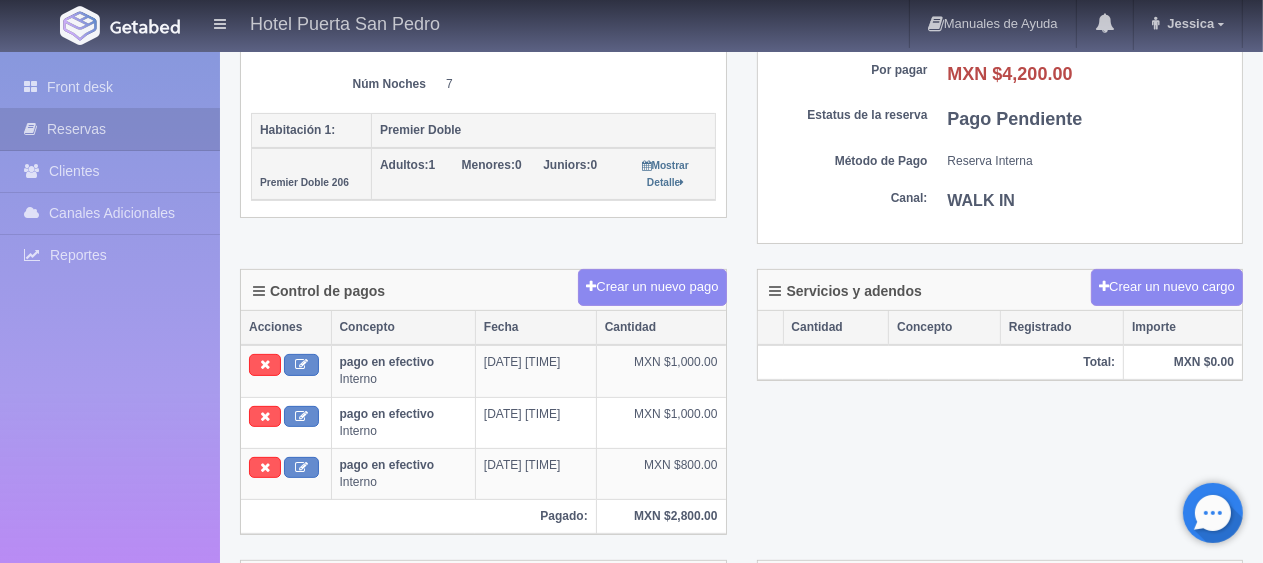 scroll, scrollTop: 0, scrollLeft: 0, axis: both 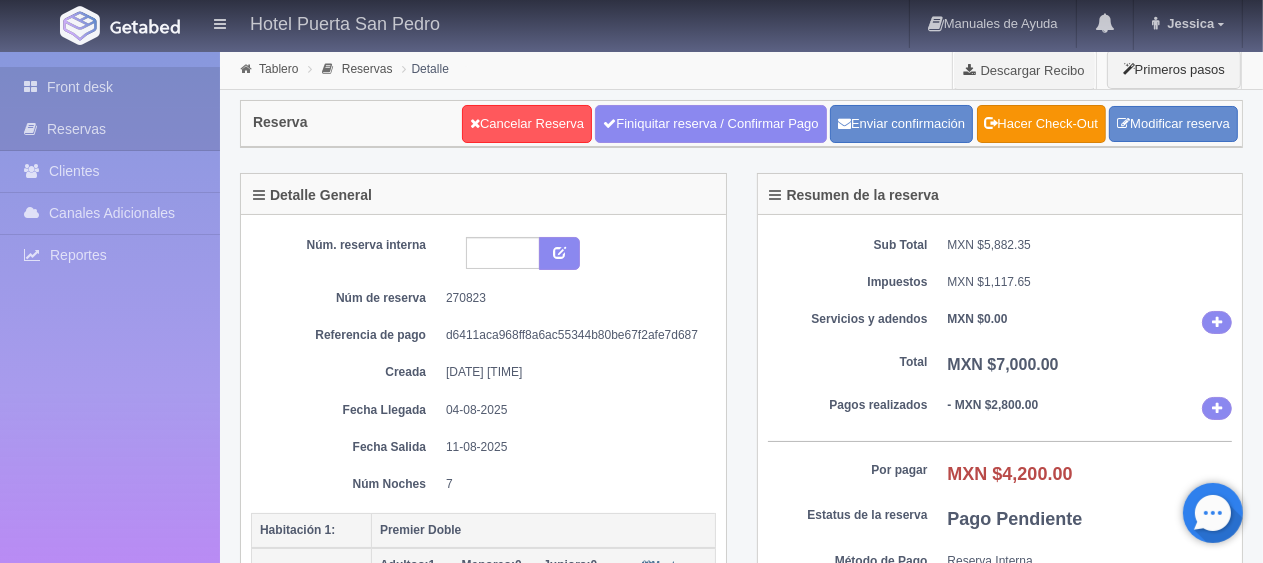 click on "Front desk" at bounding box center (110, 87) 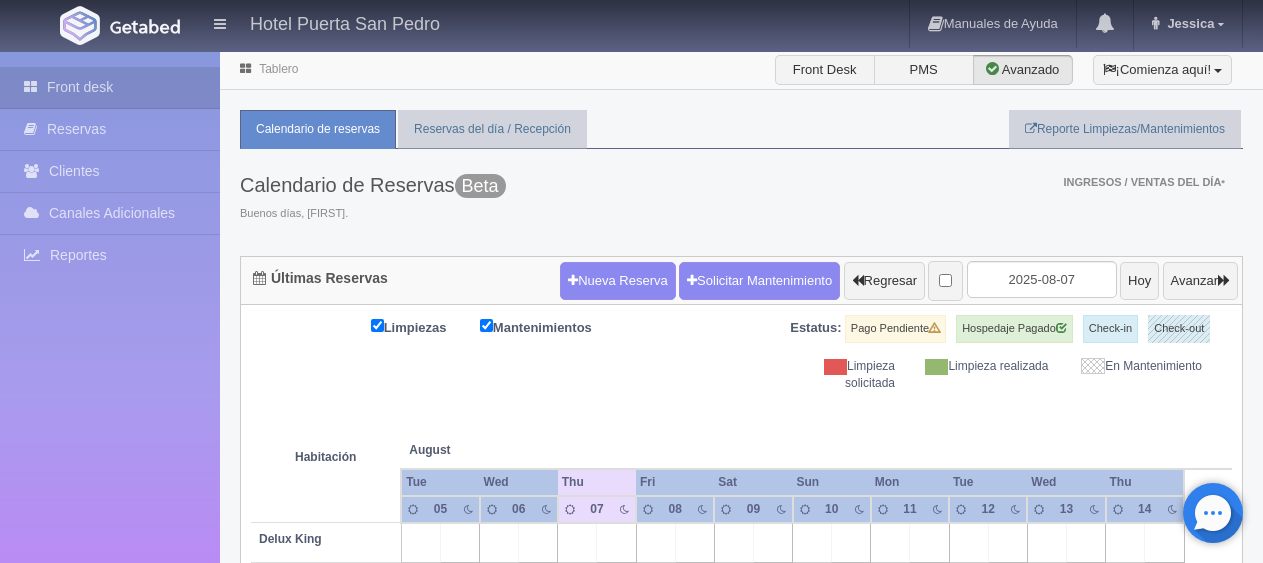 scroll, scrollTop: 0, scrollLeft: 0, axis: both 